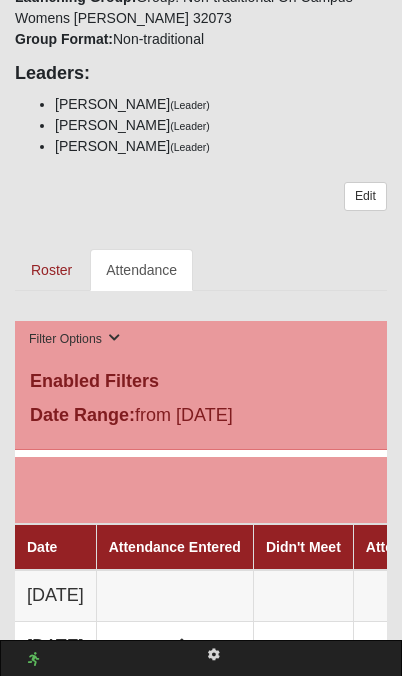 scroll, scrollTop: 1150, scrollLeft: 0, axis: vertical 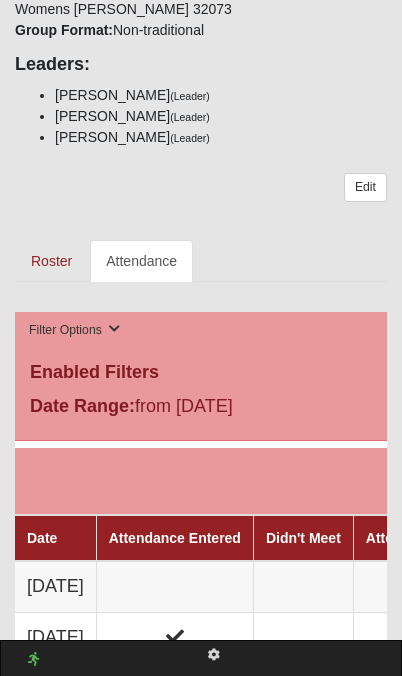 click on "[DATE]" at bounding box center (55, 586) 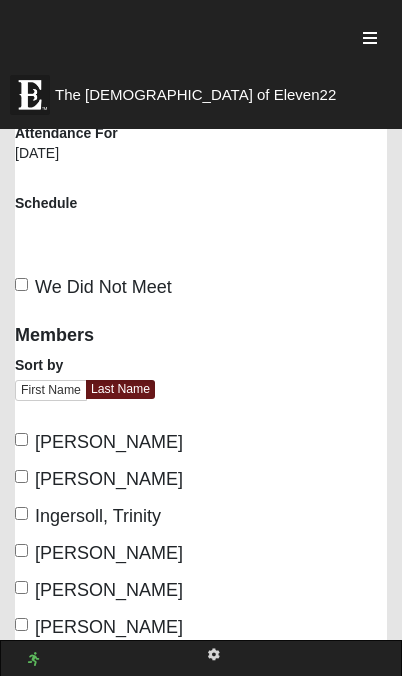 scroll, scrollTop: 473, scrollLeft: 0, axis: vertical 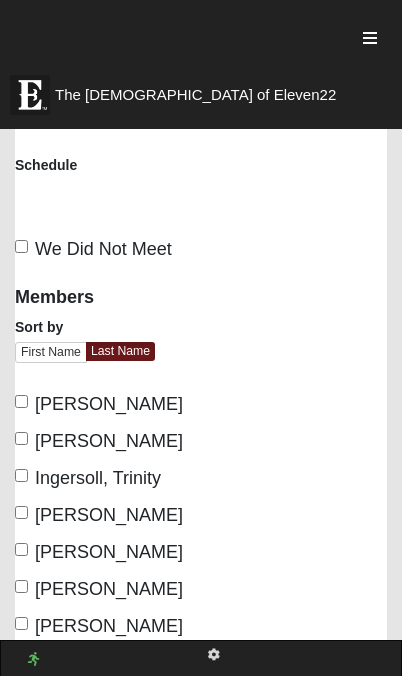 click on "Dove, Tiffany" at bounding box center [21, 401] 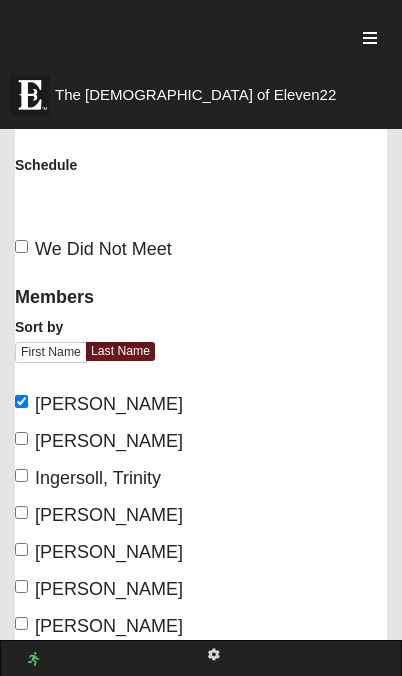 click on "Greco, Kathy" at bounding box center [21, 438] 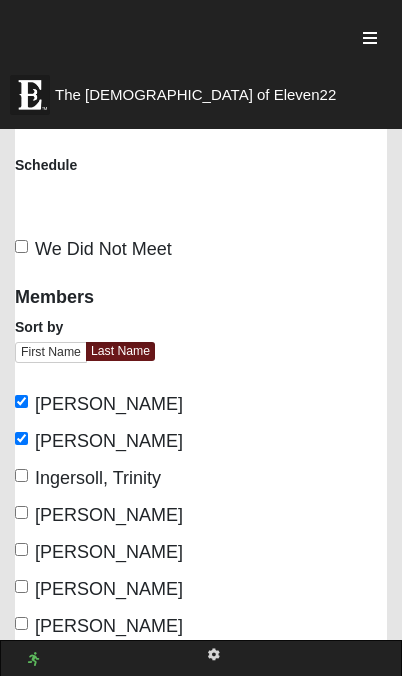 click on "Ingersoll, Trinity" at bounding box center [21, 475] 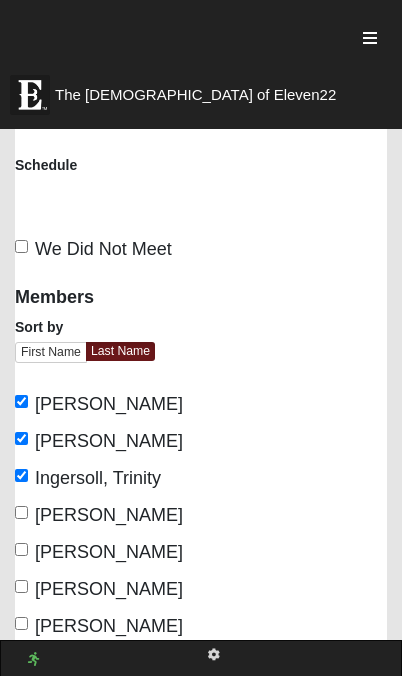 click on "Lavatai, Gina" at bounding box center (21, 512) 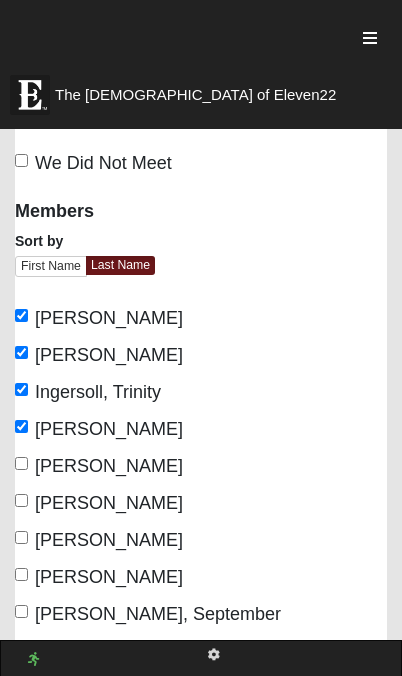 scroll, scrollTop: 566, scrollLeft: 0, axis: vertical 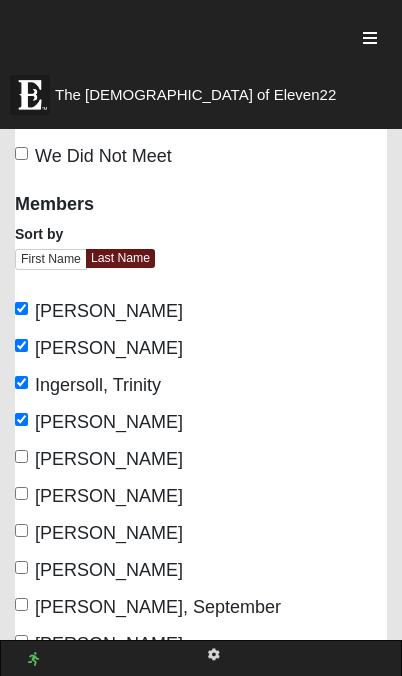 click on "McCann, Holly" at bounding box center (21, 493) 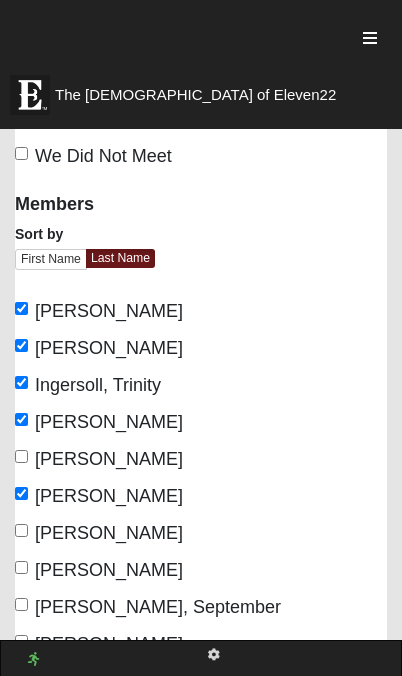 click on "Moore, Laurie" at bounding box center (21, 530) 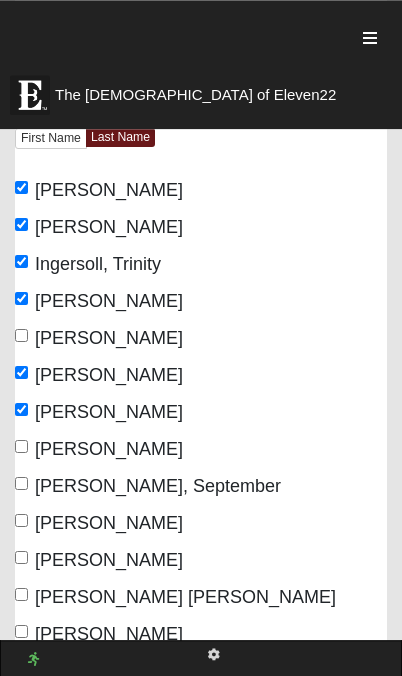 scroll, scrollTop: 693, scrollLeft: 0, axis: vertical 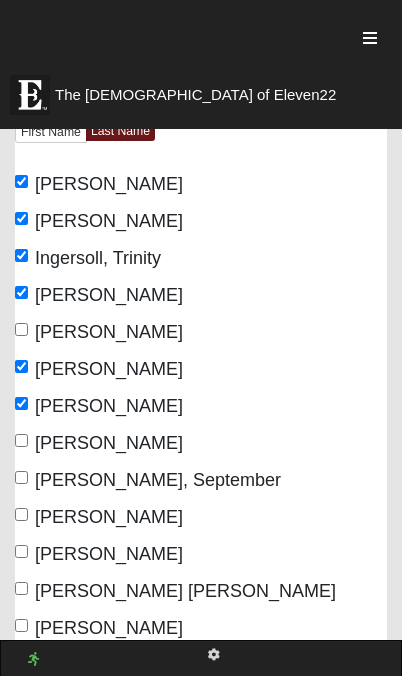 click on "Owens, September" at bounding box center (21, 477) 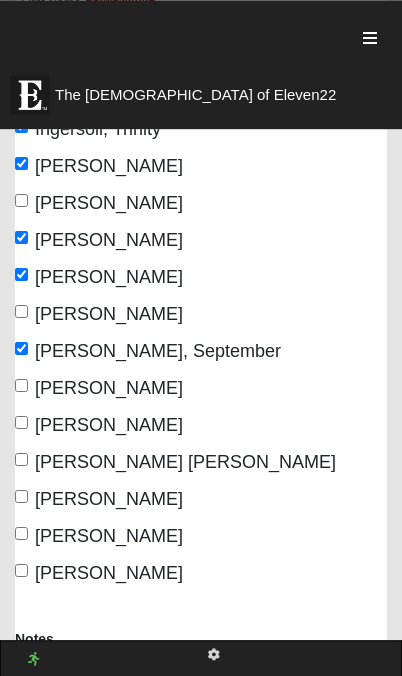 scroll, scrollTop: 834, scrollLeft: 0, axis: vertical 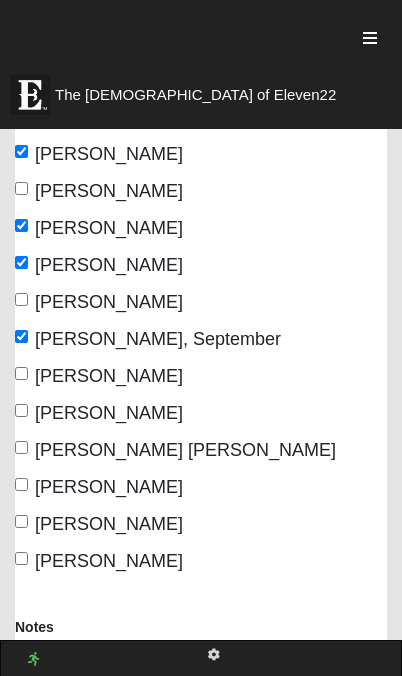 click on "Potrawski, Mary" at bounding box center (21, 410) 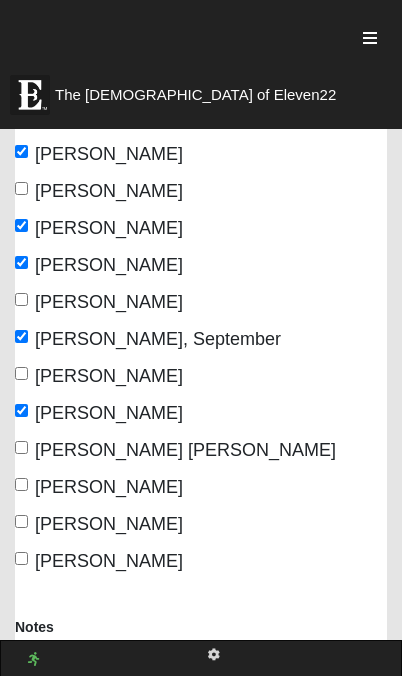 click on "Turner Jennings, Bridget" at bounding box center [21, 447] 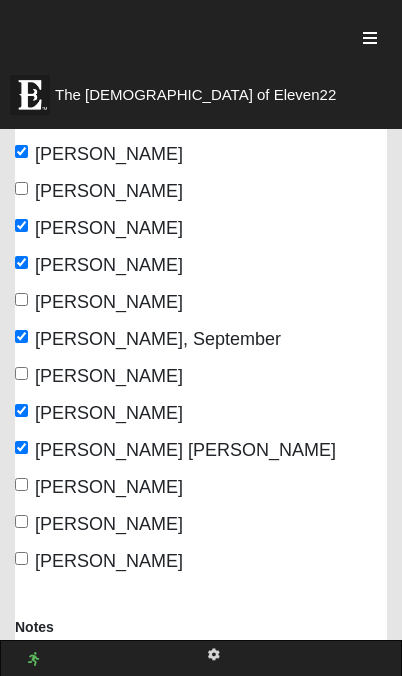 click on "Vanek, Sherrie" at bounding box center (21, 484) 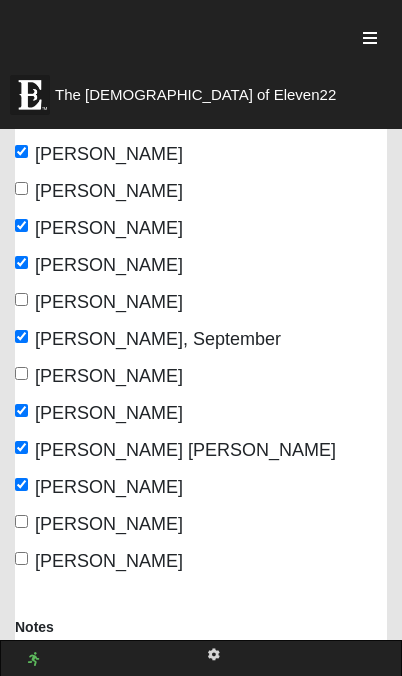 click on "Whitney, Linda" at bounding box center [21, 521] 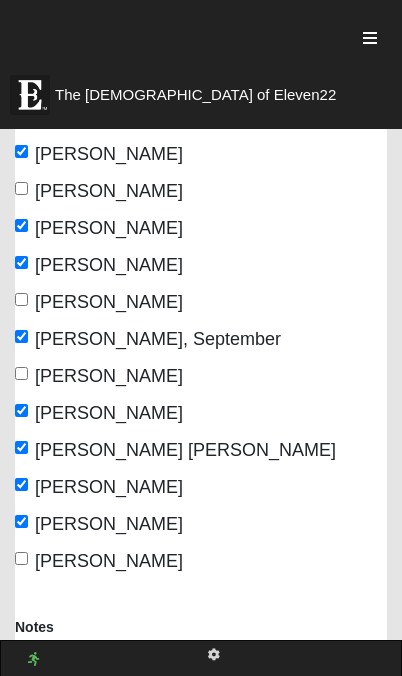 click on "Yeomans, Faye" at bounding box center [21, 558] 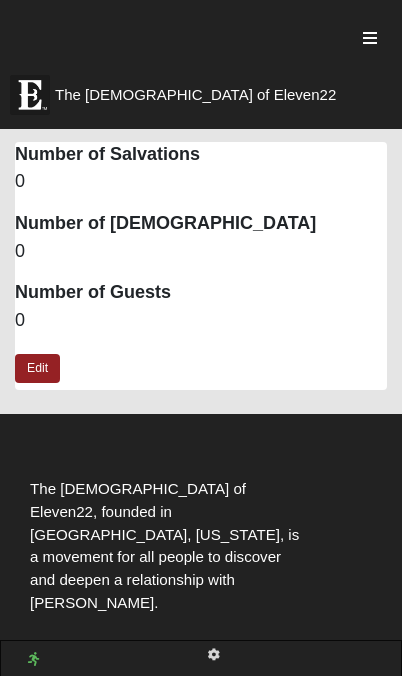 scroll, scrollTop: 1484, scrollLeft: 0, axis: vertical 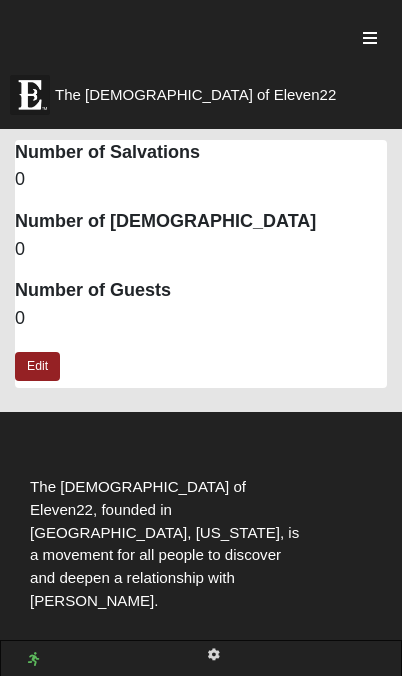 click on "Edit" at bounding box center (37, 366) 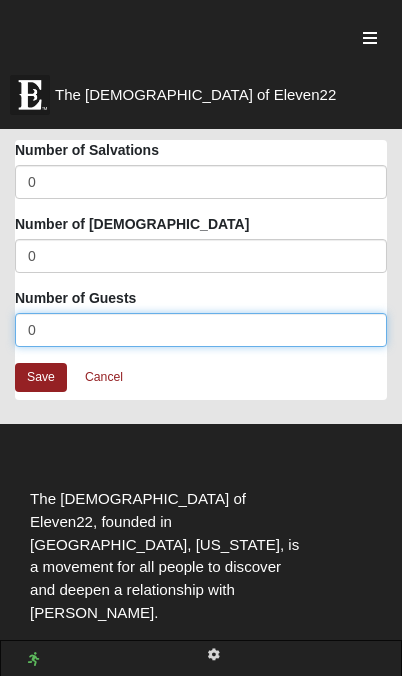 click on "0" at bounding box center (201, 330) 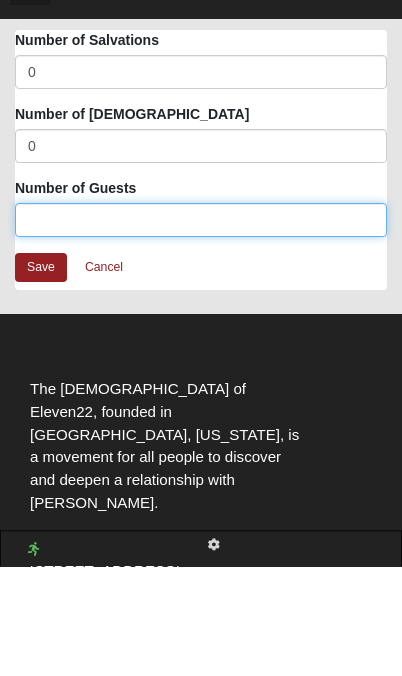 type on "1" 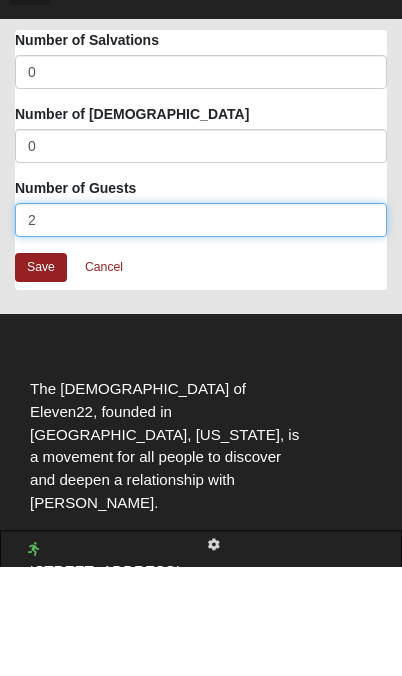 type on "2" 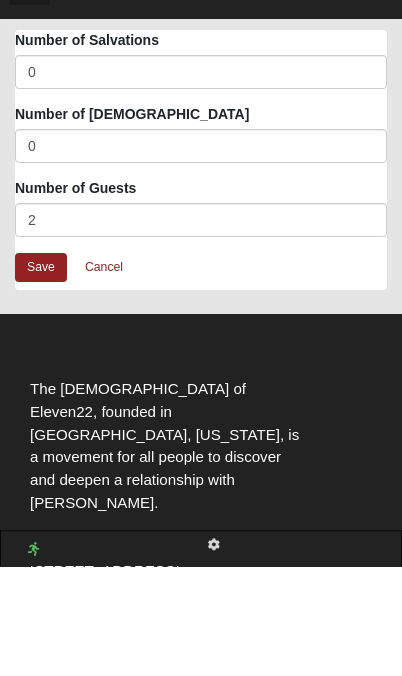 click on "Save" at bounding box center (41, 377) 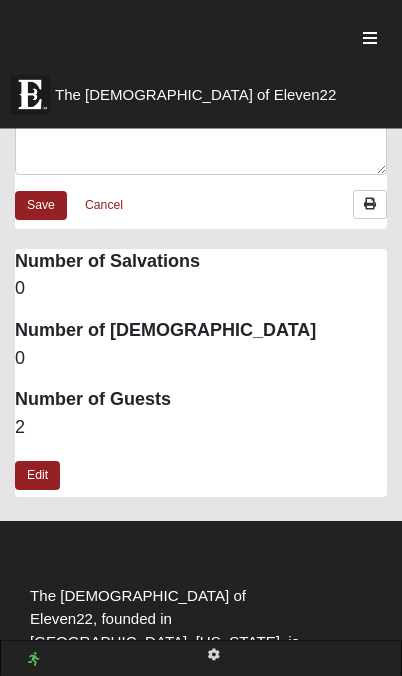 scroll, scrollTop: 1376, scrollLeft: 0, axis: vertical 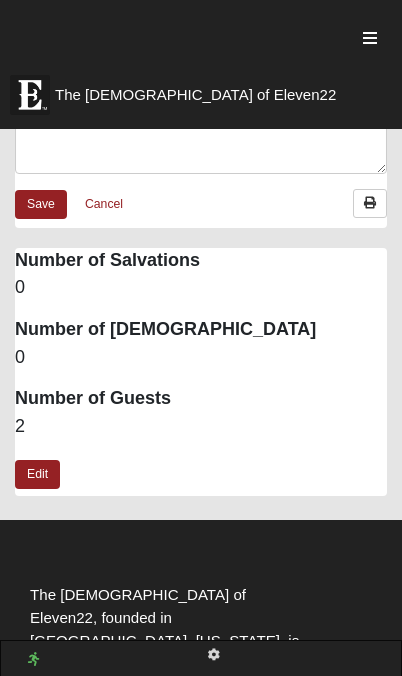 click on "Save" at bounding box center (41, 204) 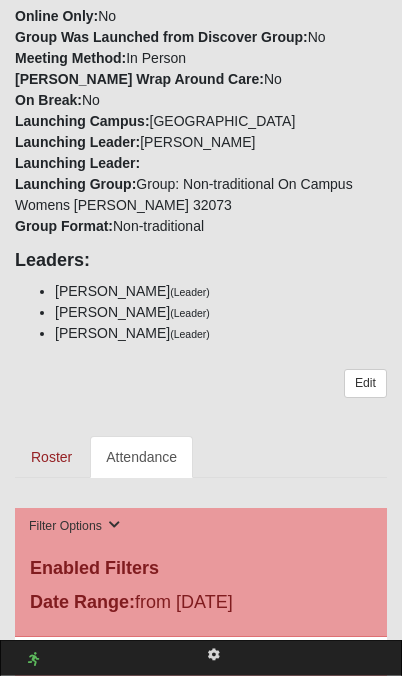 scroll, scrollTop: 955, scrollLeft: 0, axis: vertical 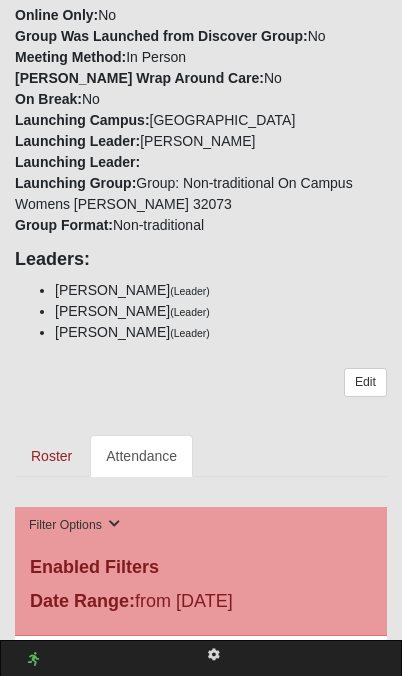 click on "Edit" at bounding box center [365, 382] 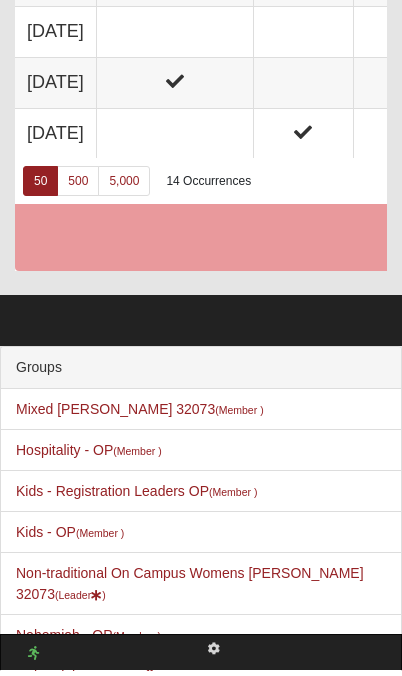 scroll, scrollTop: 1717, scrollLeft: 0, axis: vertical 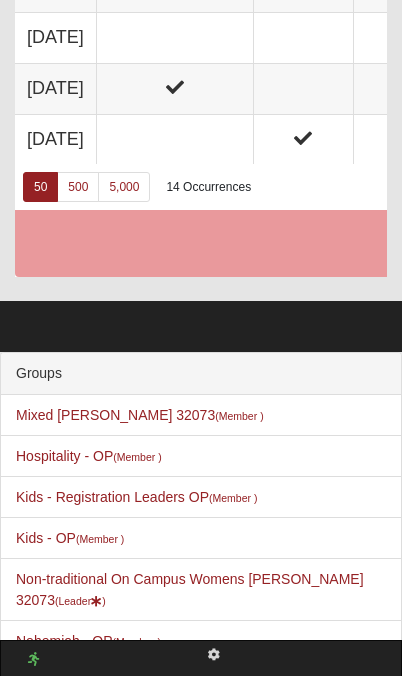 click on "Non-traditional On Campus Womens Vanek 32073  (Leader
)" at bounding box center (190, 589) 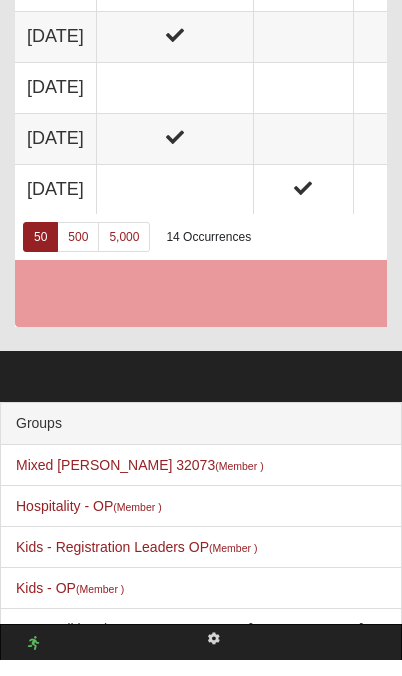 scroll, scrollTop: 2191, scrollLeft: 0, axis: vertical 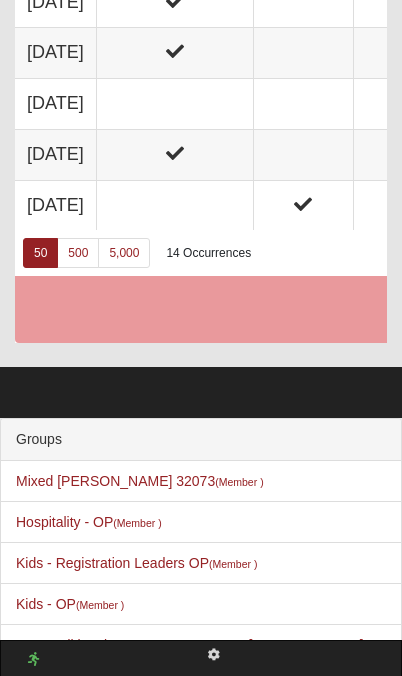 click on "Non-traditional On Campus Womens Vanek 32073  (Leader
)" at bounding box center (190, 655) 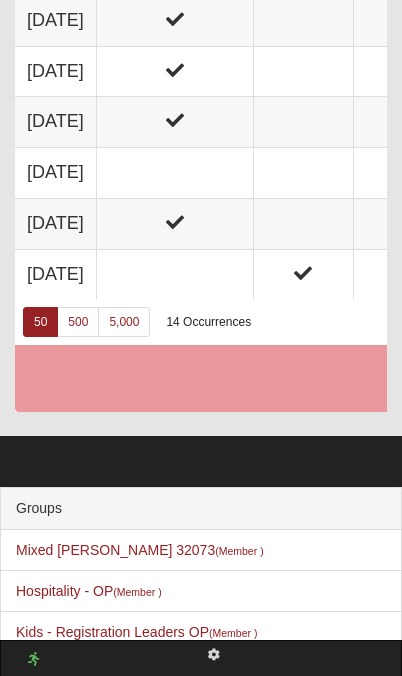 scroll, scrollTop: 2191, scrollLeft: 0, axis: vertical 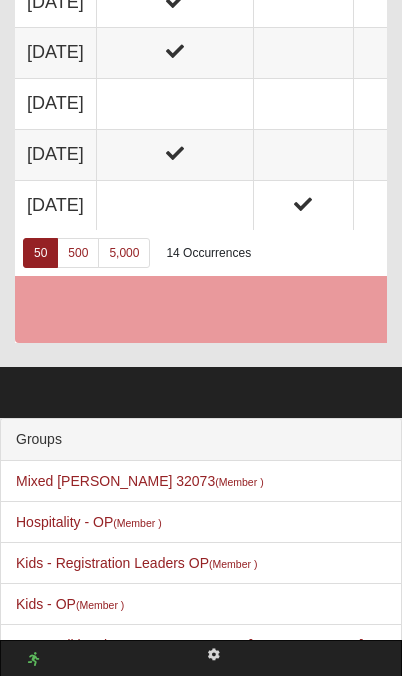click on "Non-traditional On Campus Womens Vanek 32073  (Leader
)" at bounding box center [190, 655] 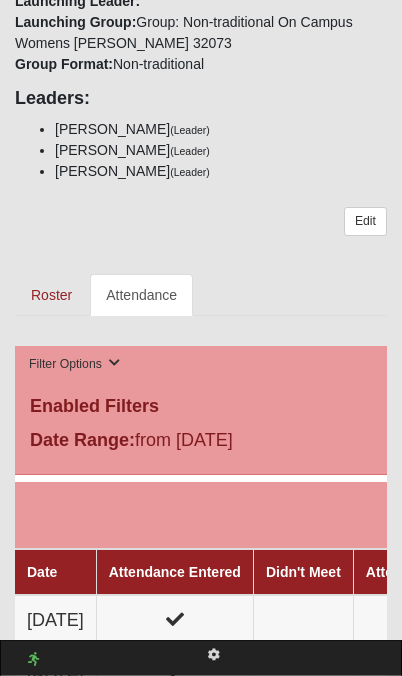 scroll, scrollTop: 1118, scrollLeft: 0, axis: vertical 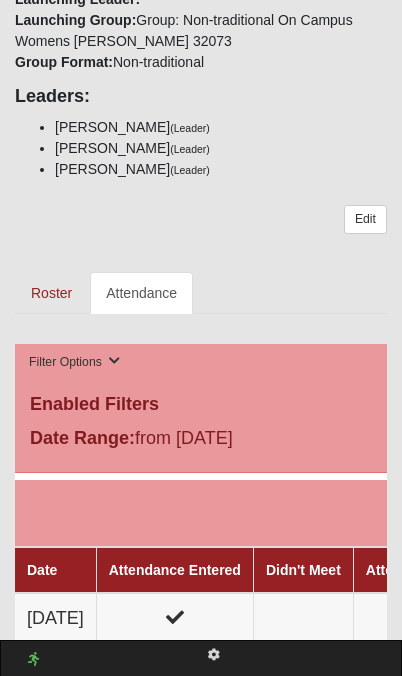click on "Edit" at bounding box center (365, 219) 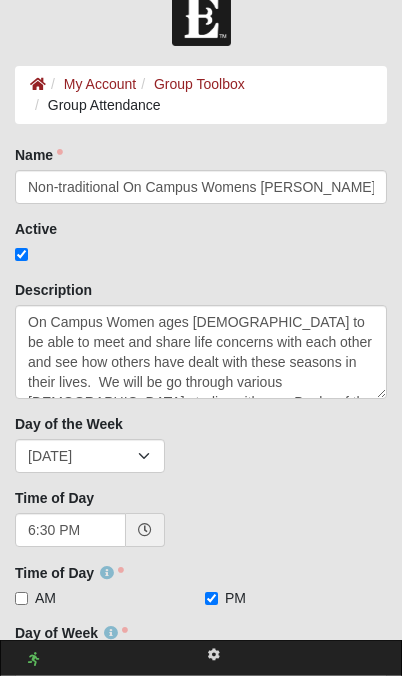 scroll, scrollTop: 0, scrollLeft: 0, axis: both 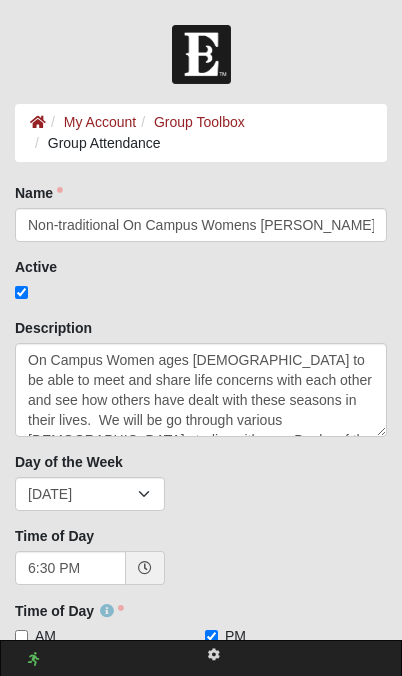 click on "Group Toolbox" at bounding box center [199, 122] 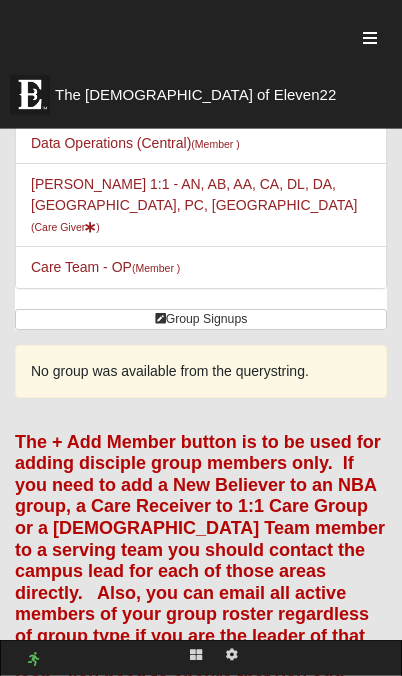 scroll, scrollTop: 313, scrollLeft: 0, axis: vertical 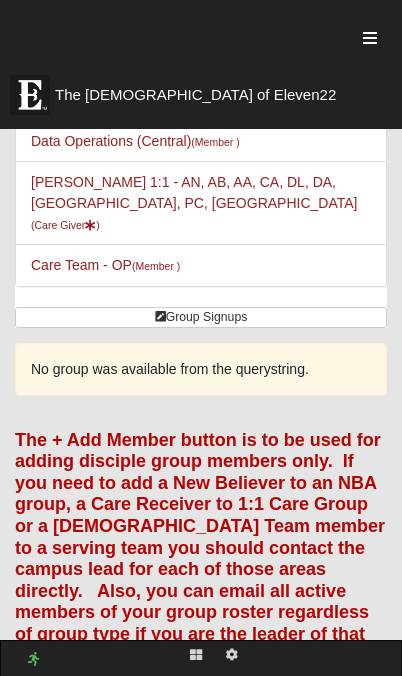 click on "Group Signups" at bounding box center [201, 317] 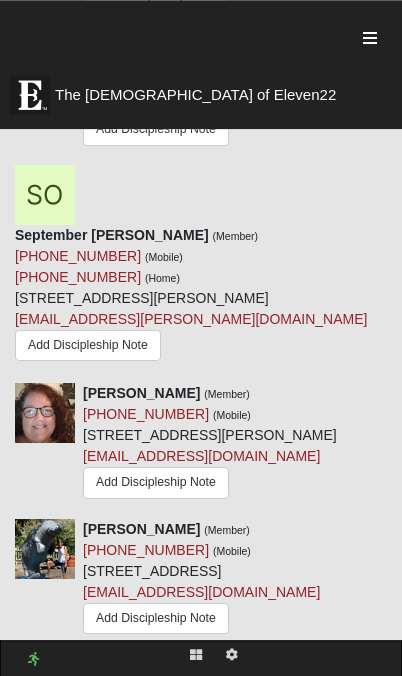 scroll, scrollTop: 3046, scrollLeft: 0, axis: vertical 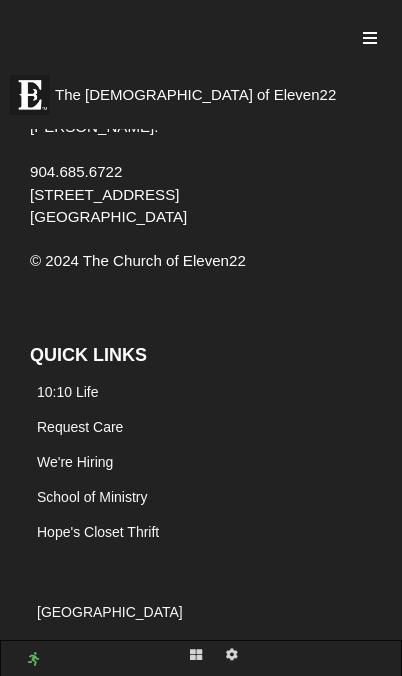 click on "Add Member" at bounding box center [242, -420] 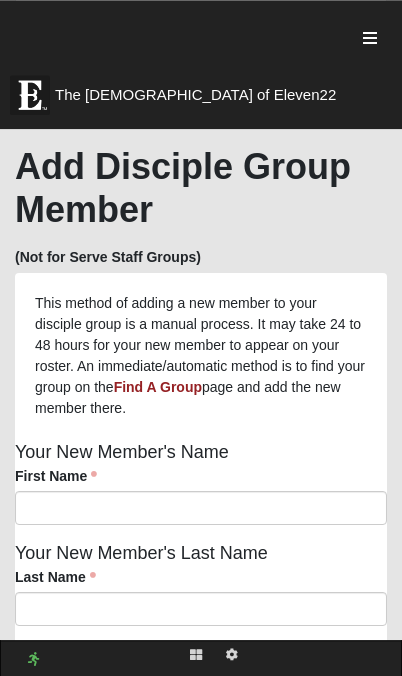 scroll, scrollTop: 424, scrollLeft: 0, axis: vertical 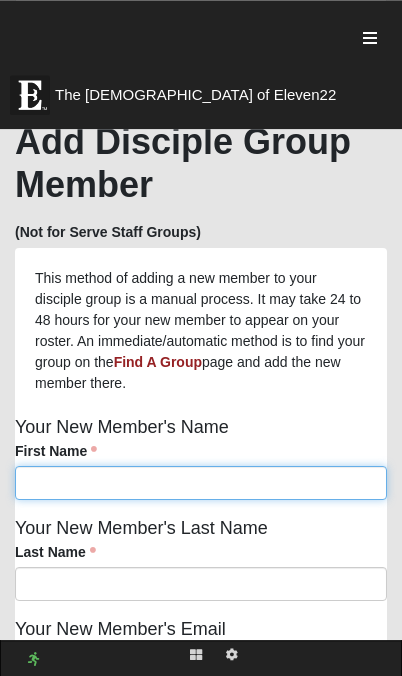 click on "First Name" at bounding box center [201, 483] 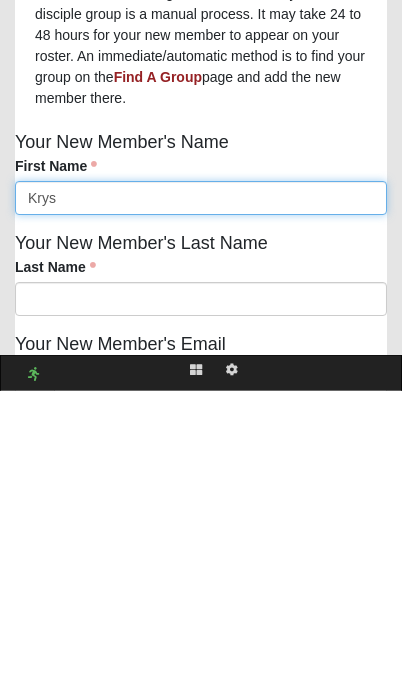 scroll, scrollTop: 726, scrollLeft: 0, axis: vertical 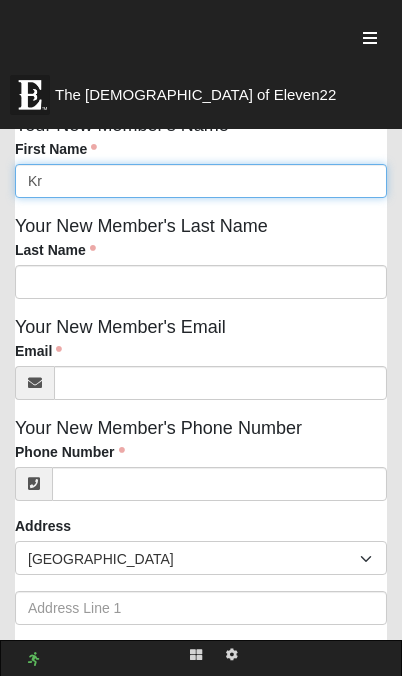 type on "K" 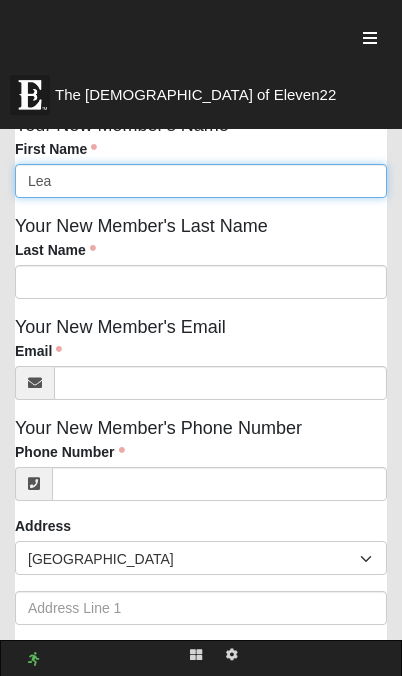 type on "Lea" 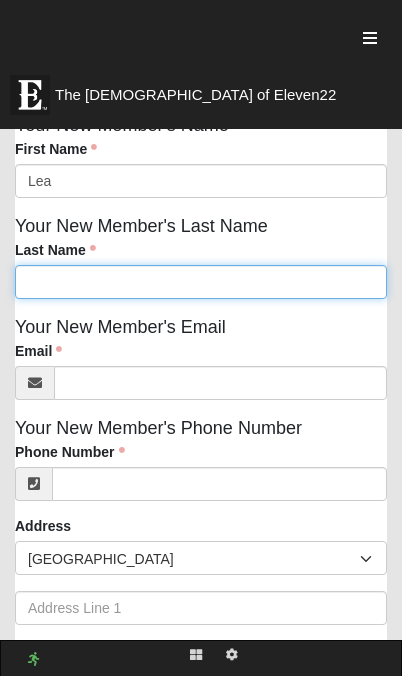 click on "Last Name" at bounding box center [201, 282] 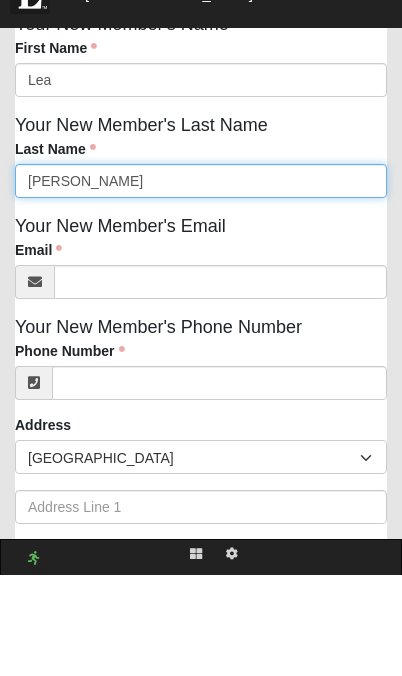 type on "Jenkins" 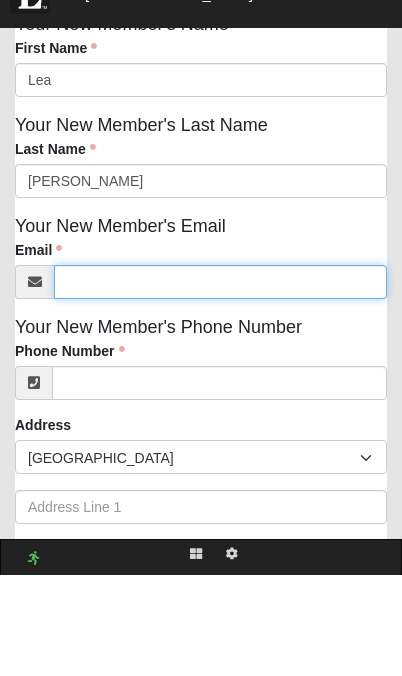 click on "Email" at bounding box center [220, 383] 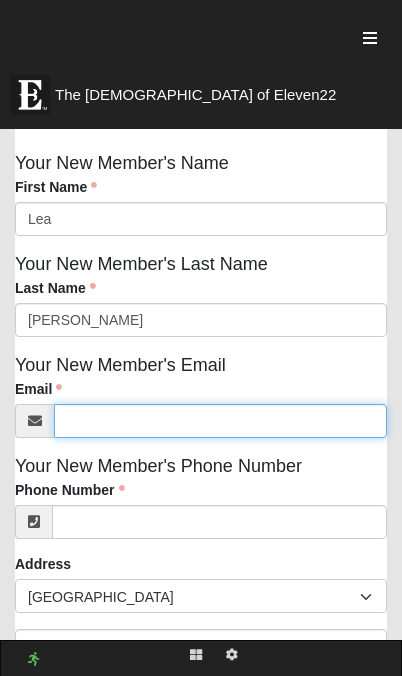 scroll, scrollTop: 678, scrollLeft: 0, axis: vertical 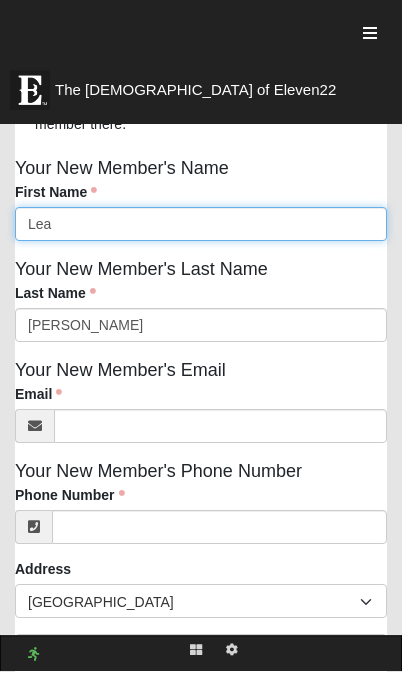 click on "Lea" at bounding box center [201, 229] 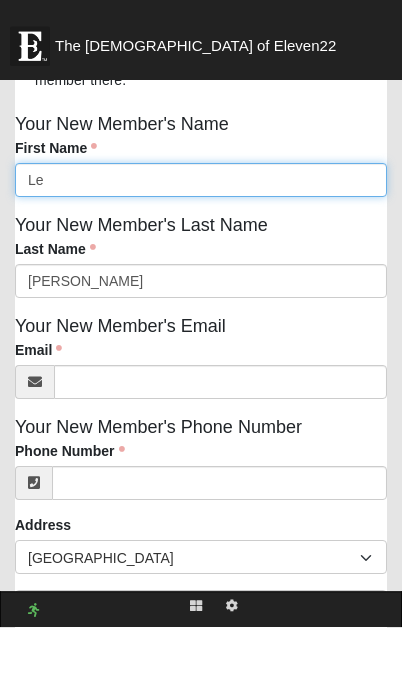type on "L" 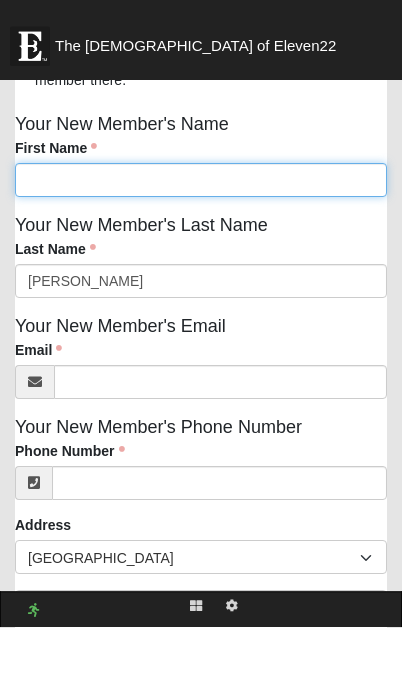 type 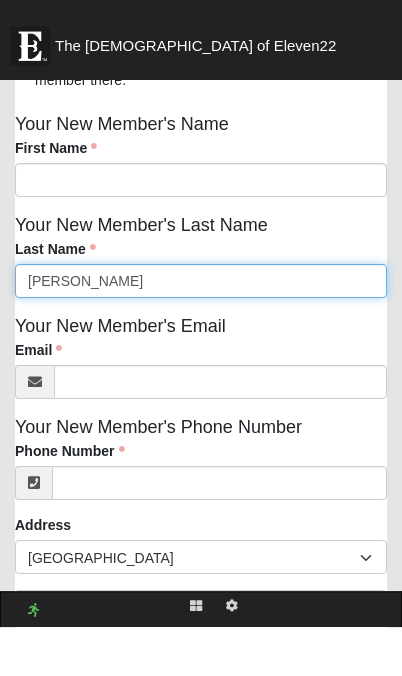 click on "Jenkins" at bounding box center (201, 330) 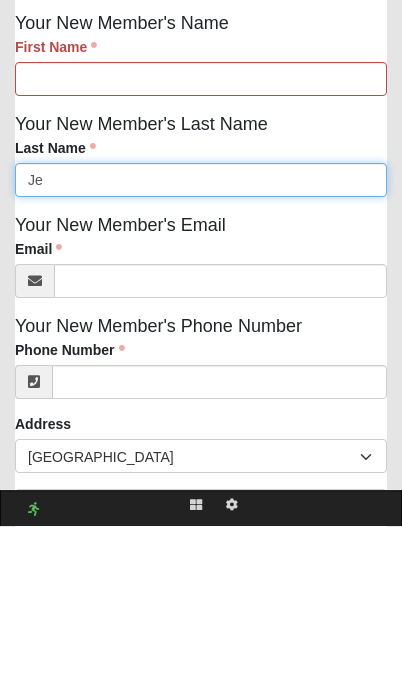 type on "J" 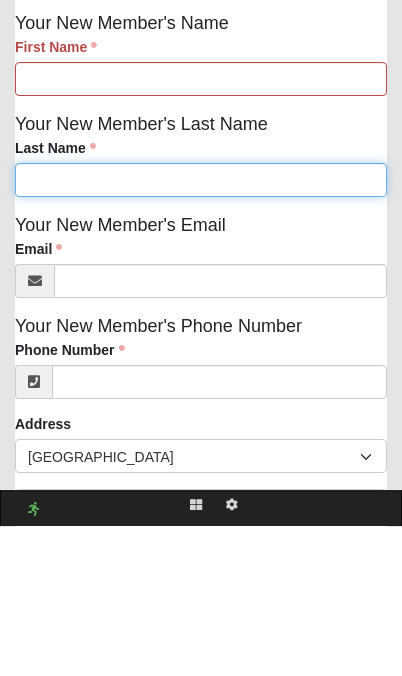 type 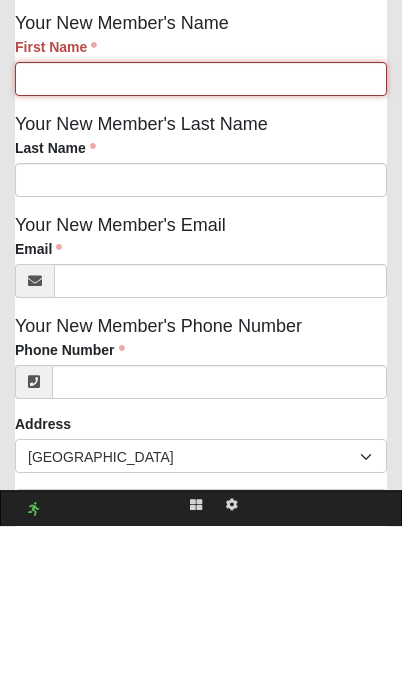 click on "First Name" at bounding box center (201, 229) 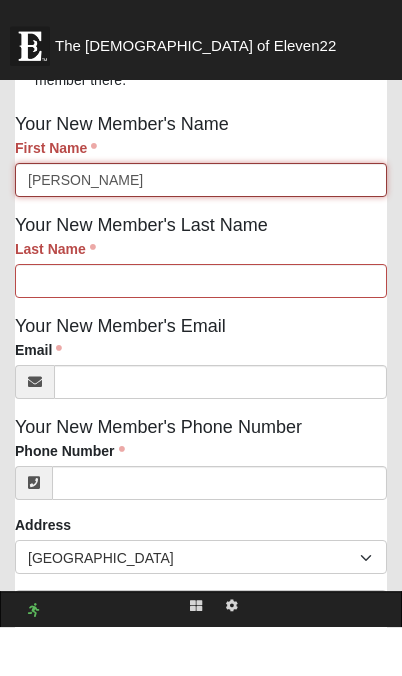 type on "Tracey" 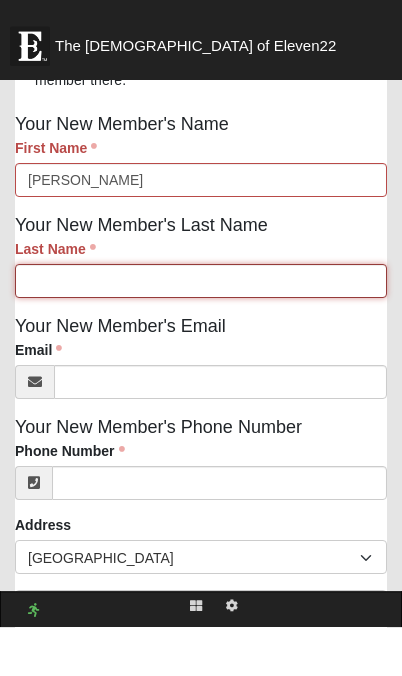click on "Last Name" at bounding box center [201, 330] 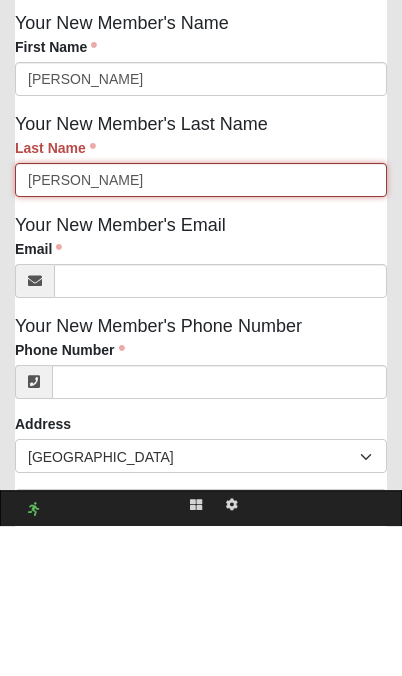 type on "Allen" 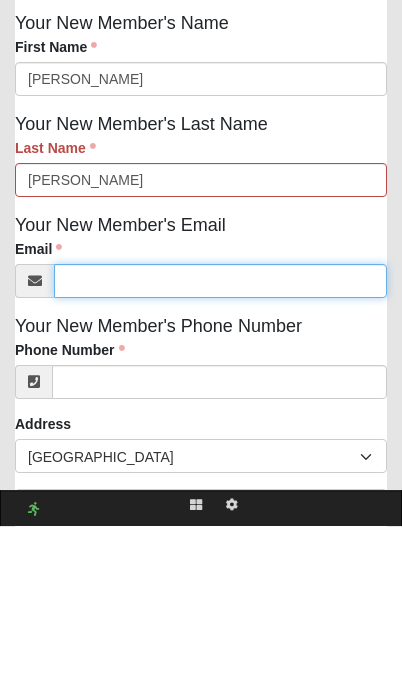 click on "Email" at bounding box center [220, 431] 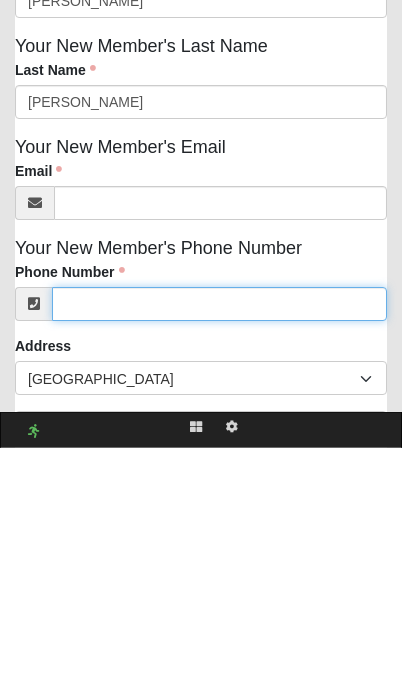 click on "Phone Number" at bounding box center (219, 532) 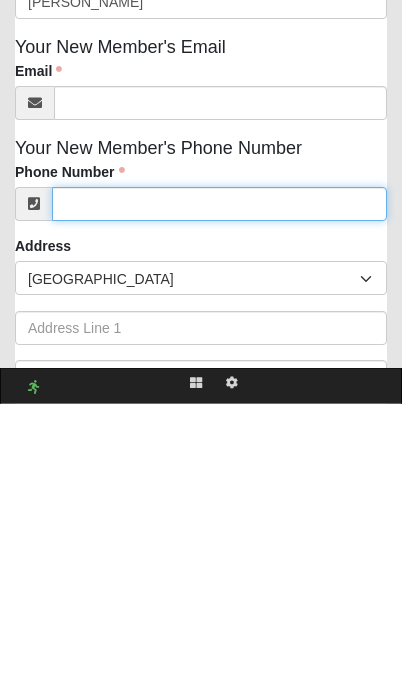 paste on "(904) 947-4987" 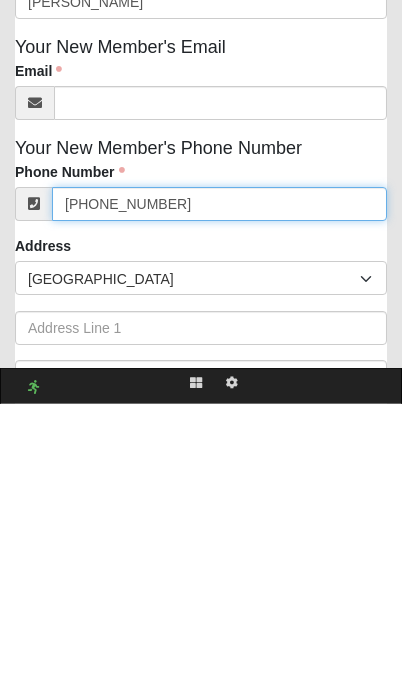 type on "(904) 947-4987" 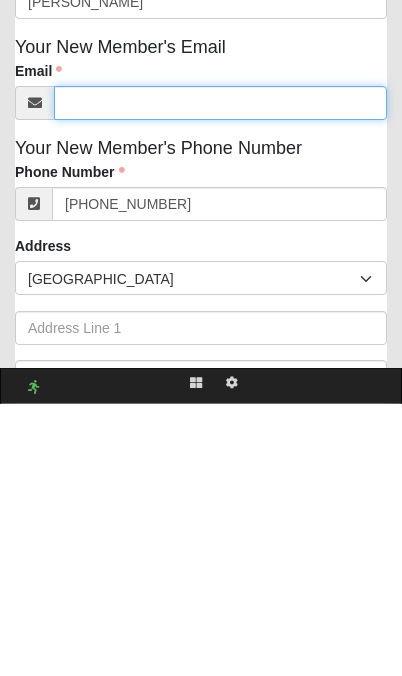 click on "Email" at bounding box center (220, 375) 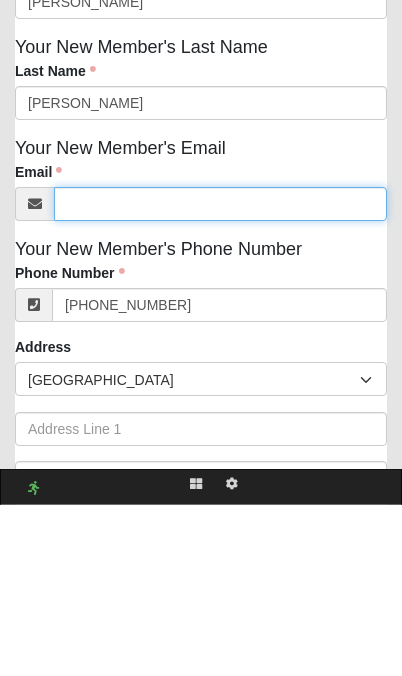 scroll, scrollTop: 905, scrollLeft: 0, axis: vertical 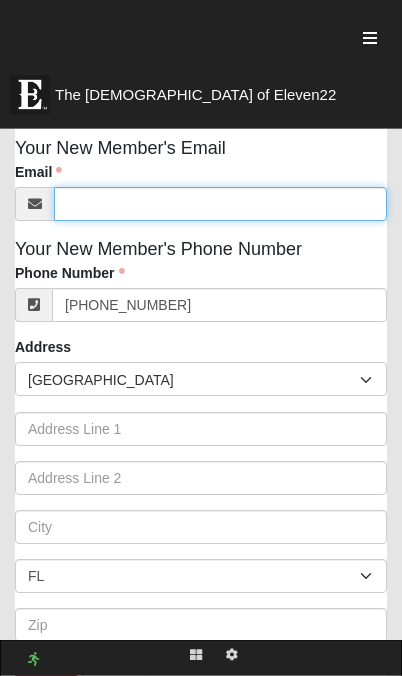 click on "Email" at bounding box center [220, 204] 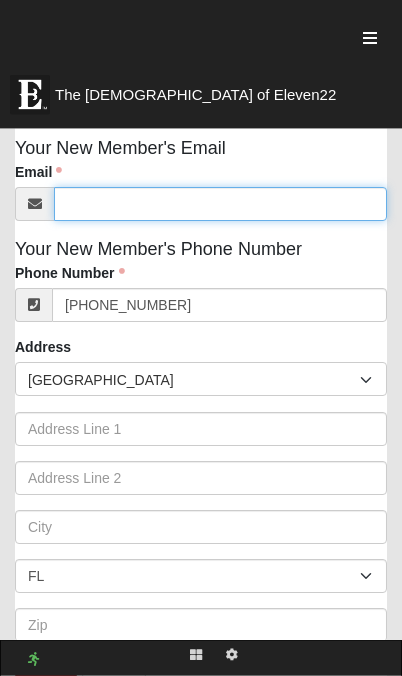 paste on "allentraceya@gmail.com" 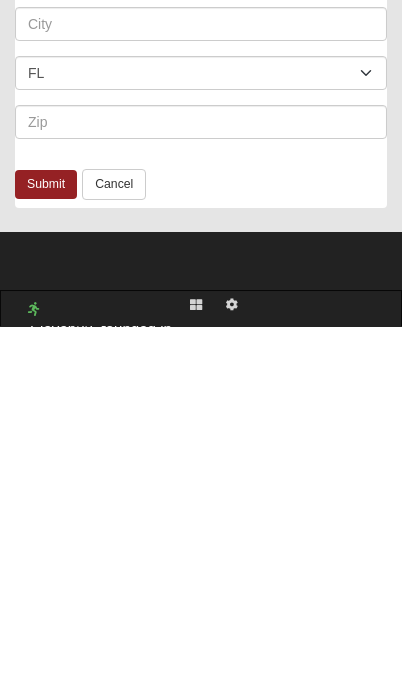scroll, scrollTop: 1117, scrollLeft: 0, axis: vertical 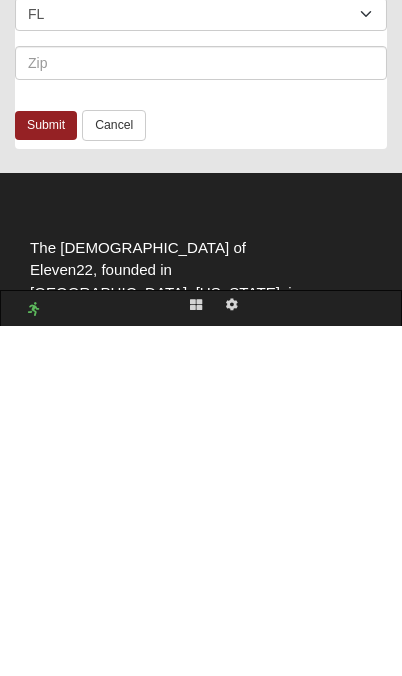 type on "allentraceya@gmail.com" 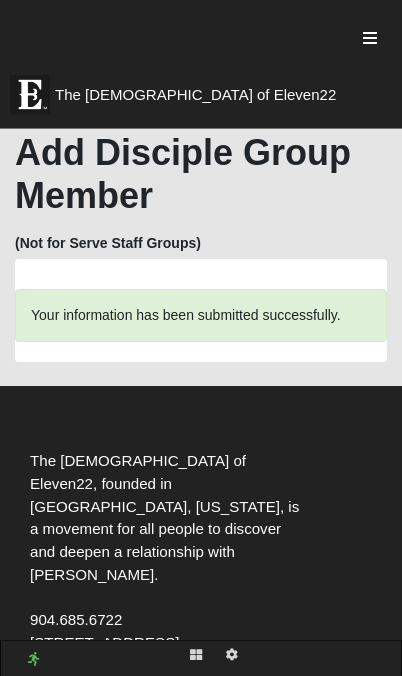 scroll, scrollTop: 448, scrollLeft: 0, axis: vertical 